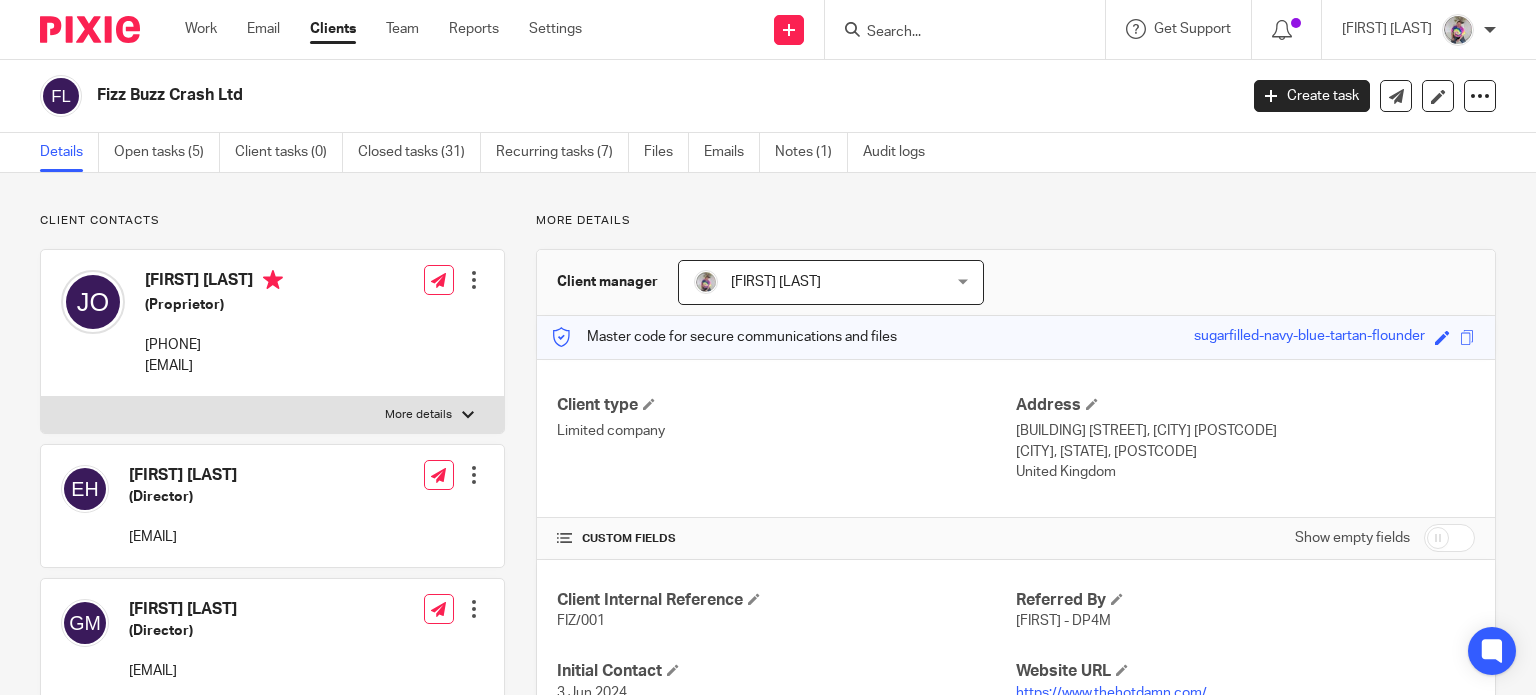 scroll, scrollTop: 0, scrollLeft: 0, axis: both 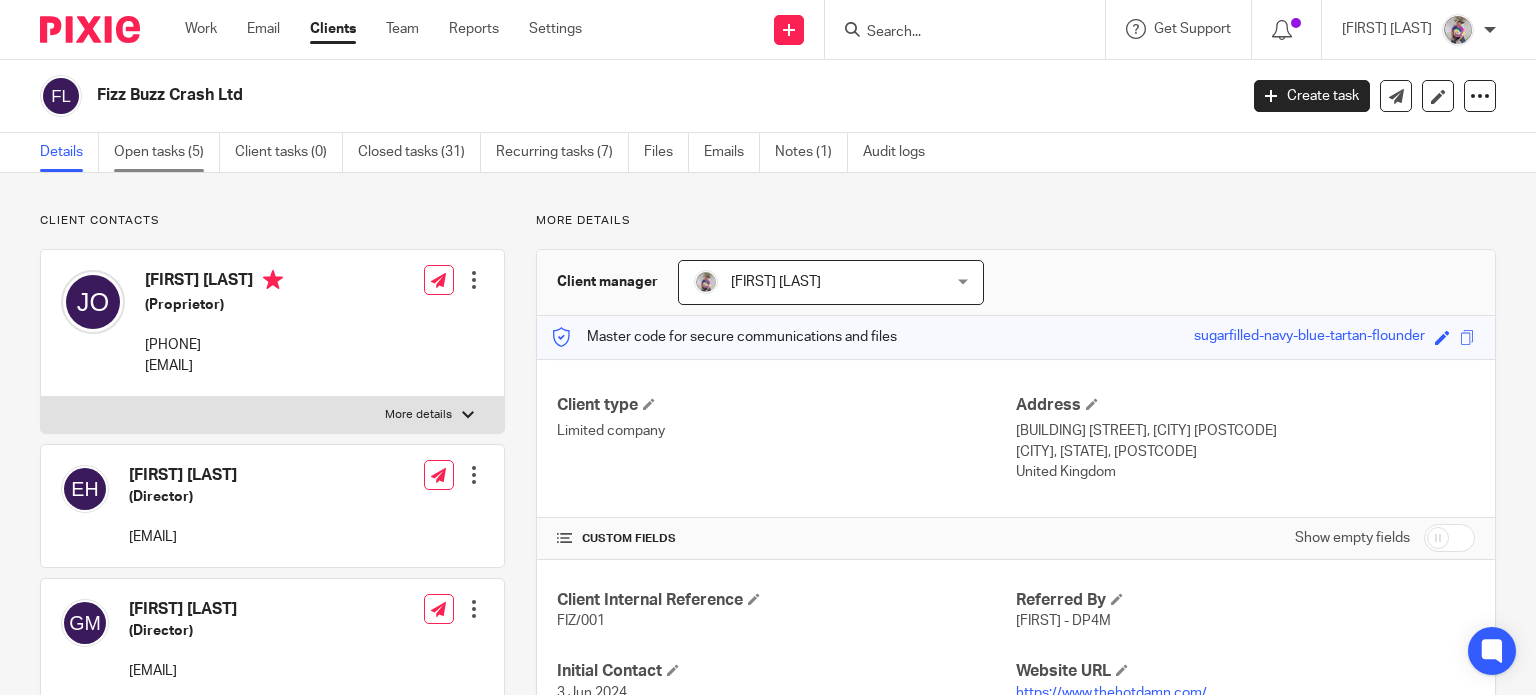 click on "Open tasks (5)" at bounding box center [167, 152] 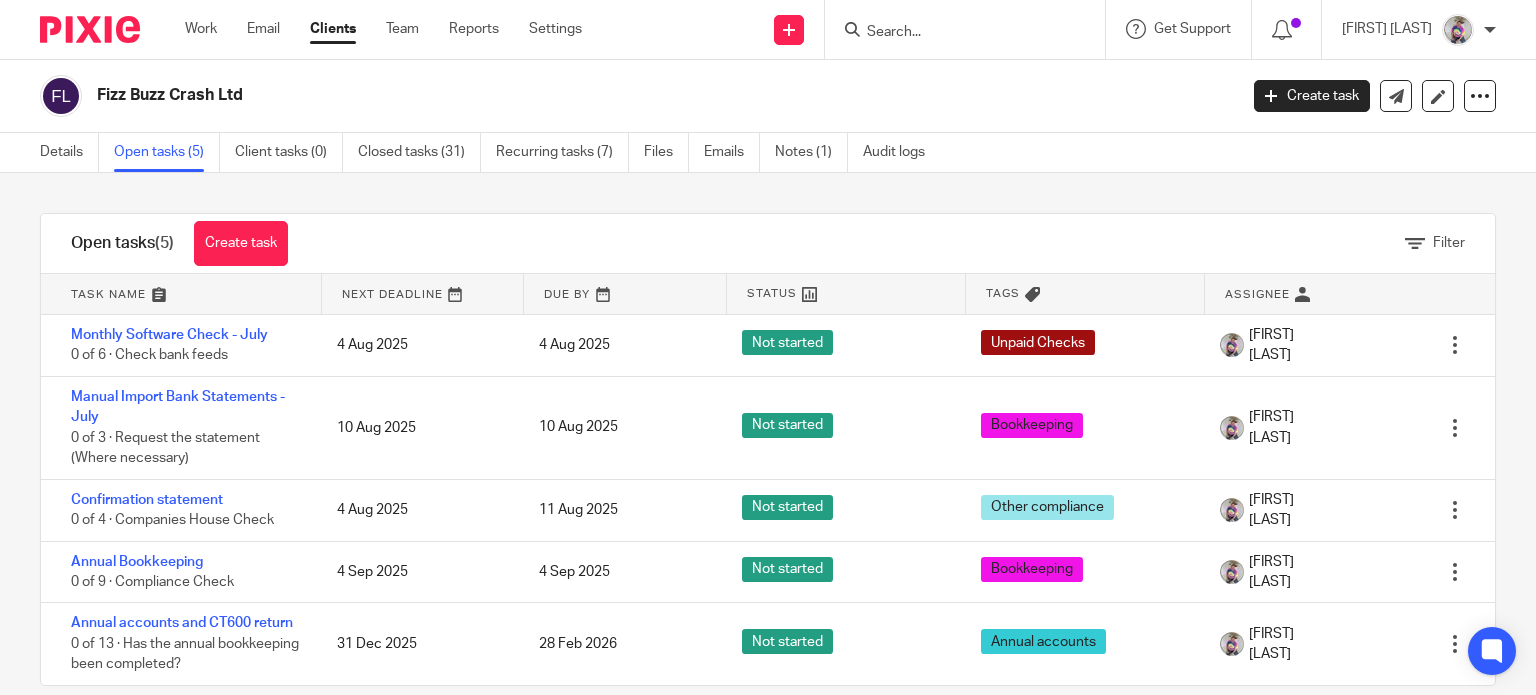 scroll, scrollTop: 0, scrollLeft: 0, axis: both 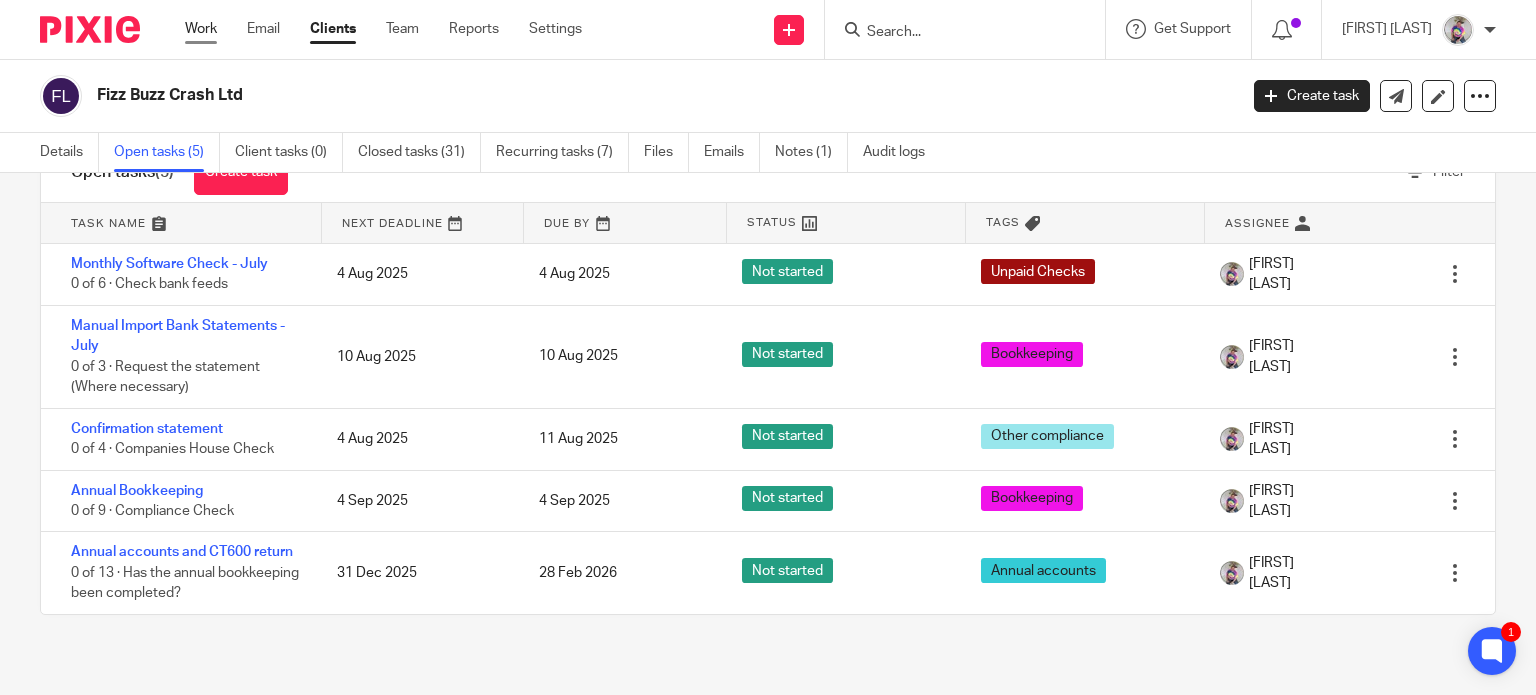click on "Work" at bounding box center [201, 29] 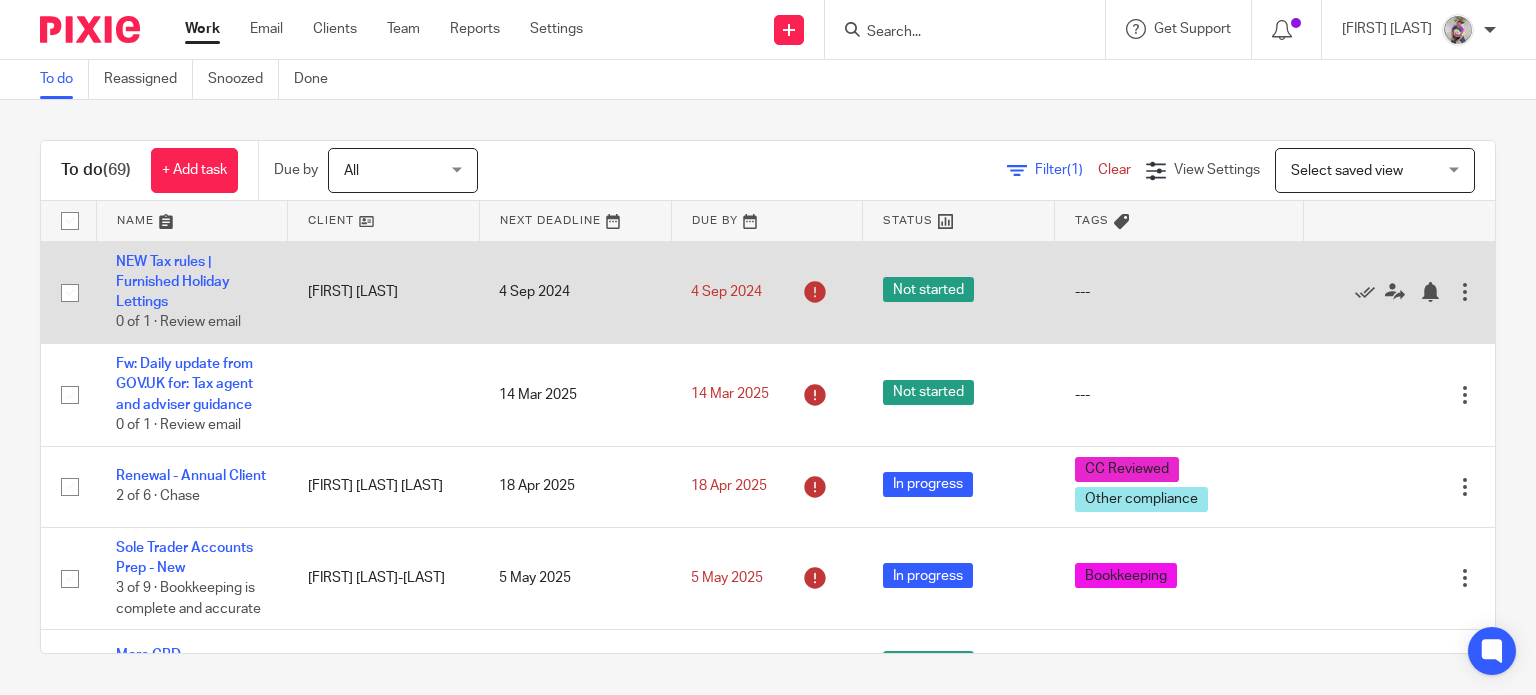 scroll, scrollTop: 0, scrollLeft: 0, axis: both 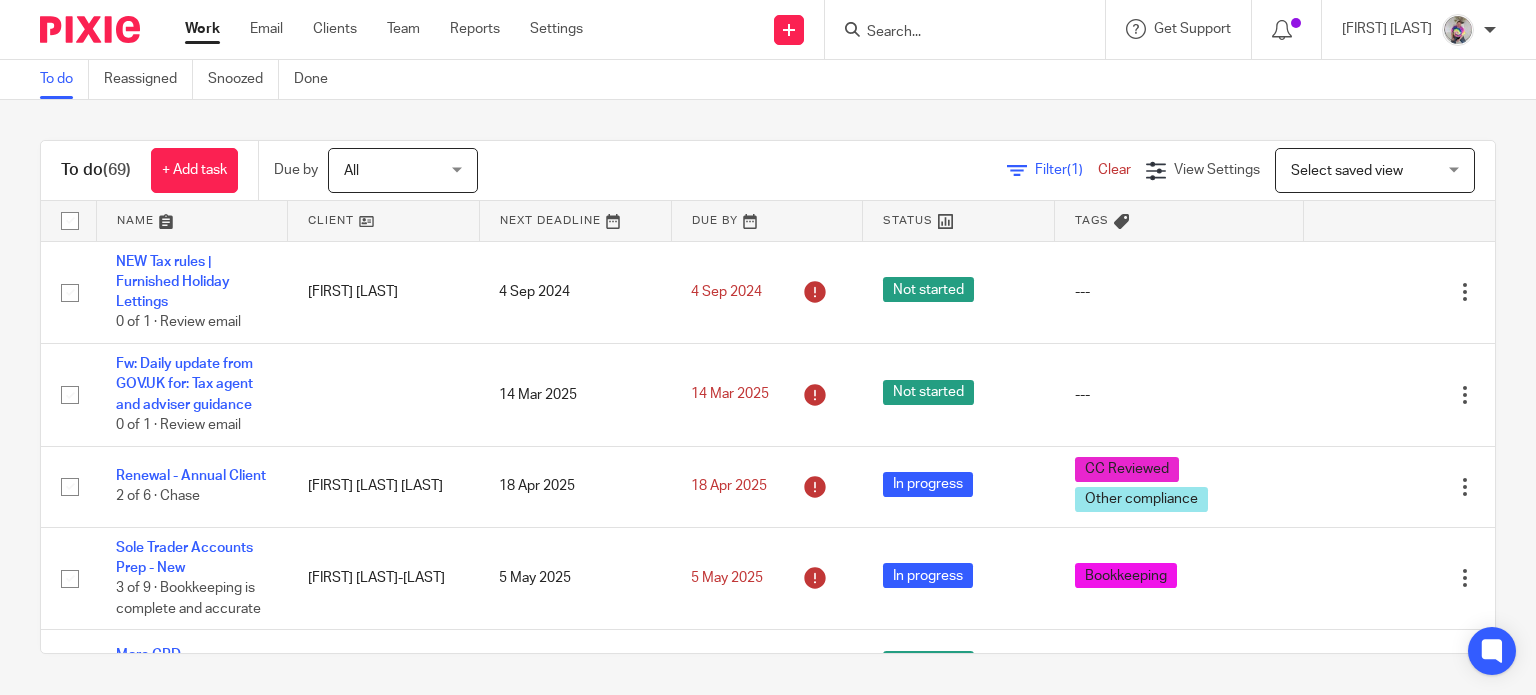 click at bounding box center (383, 221) 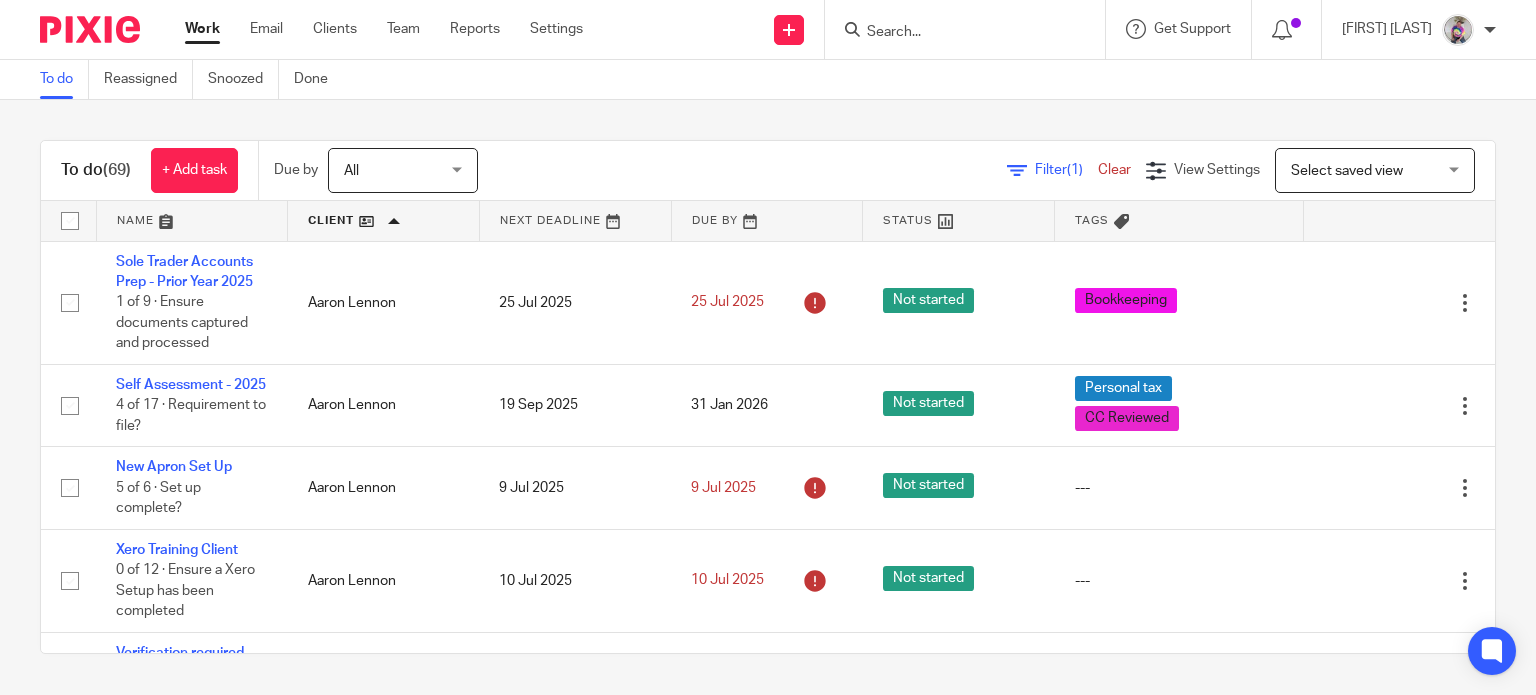scroll, scrollTop: 0, scrollLeft: 0, axis: both 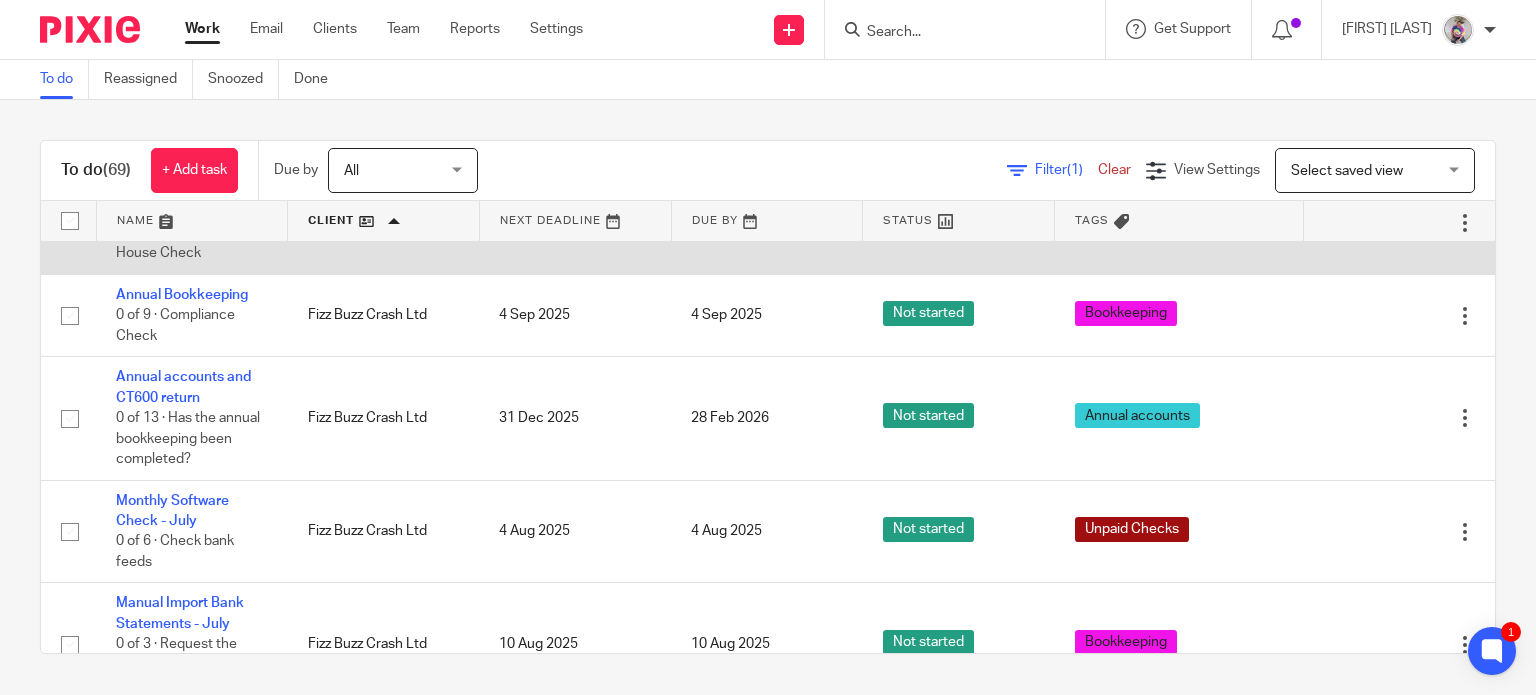 click on "Confirmation statement" 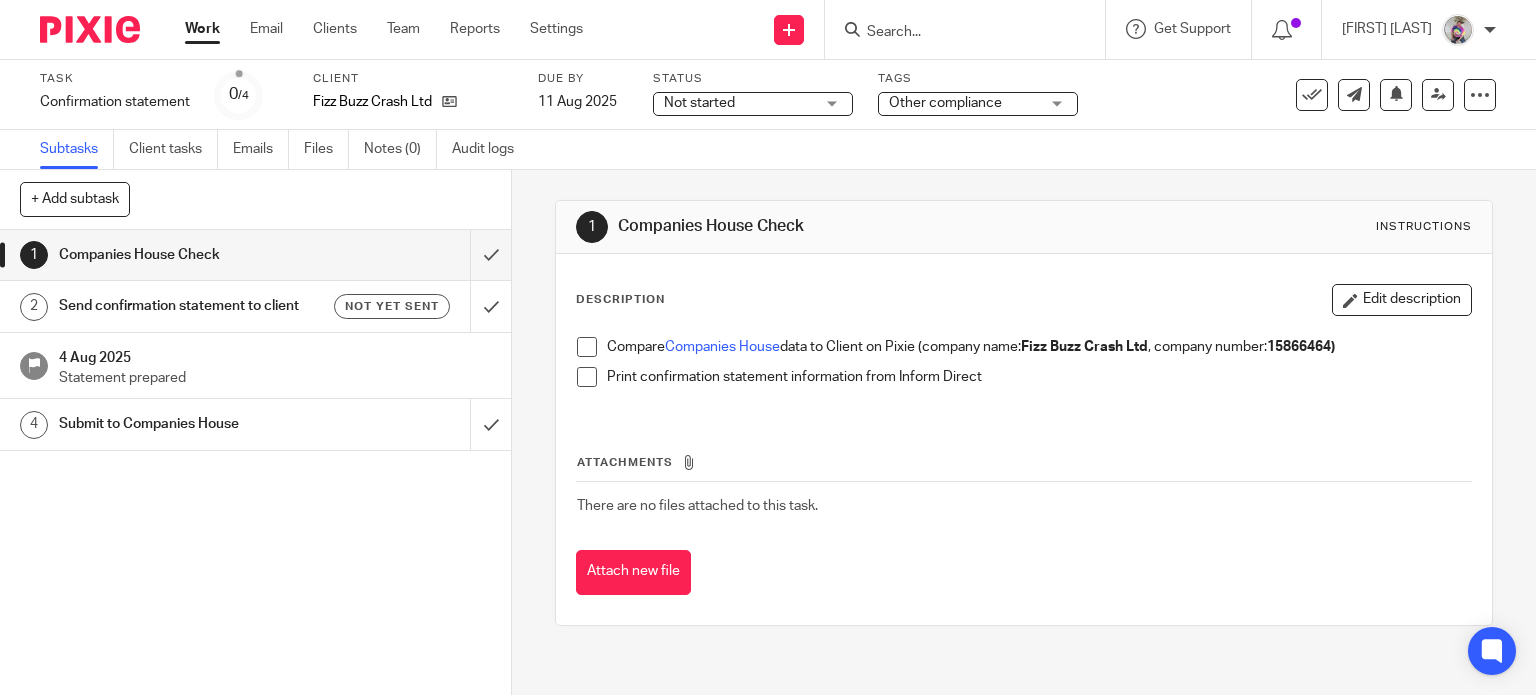 scroll, scrollTop: 0, scrollLeft: 0, axis: both 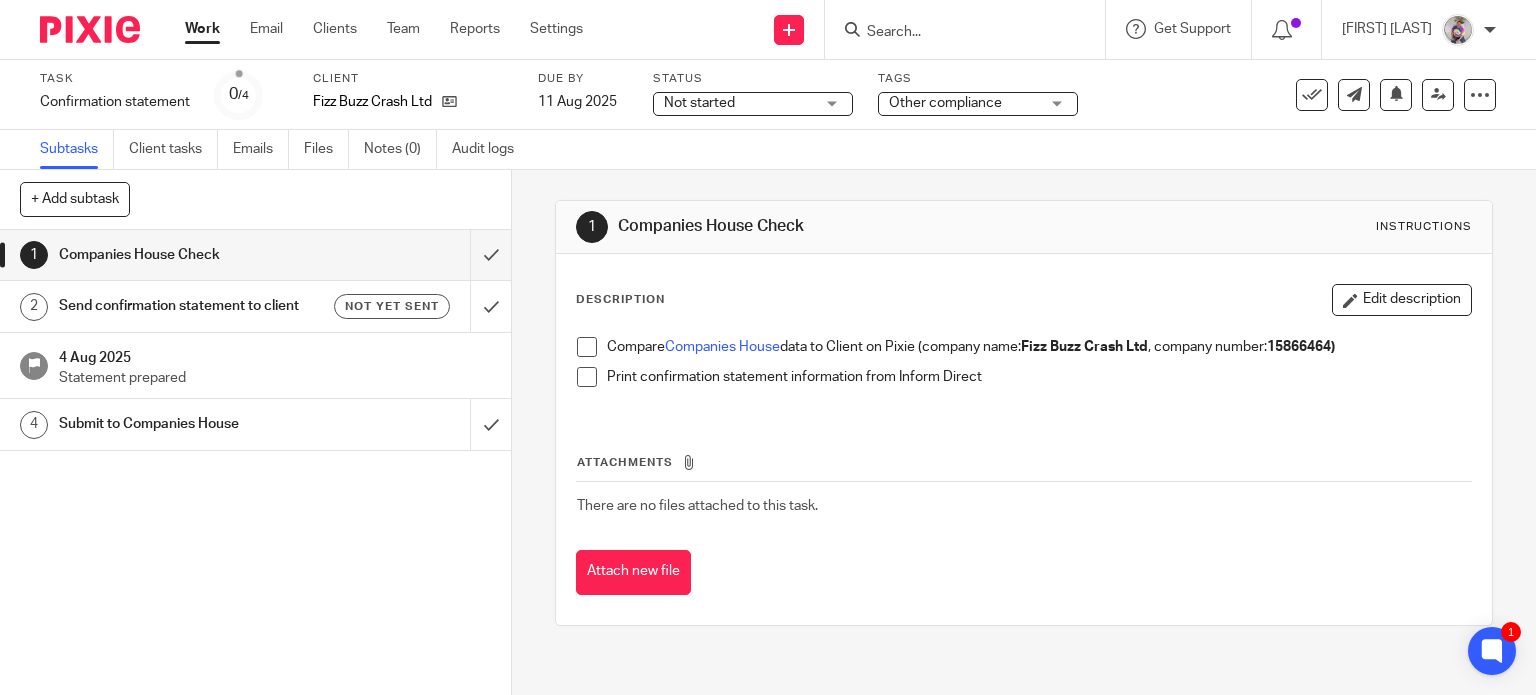 click on "Work" at bounding box center (202, 29) 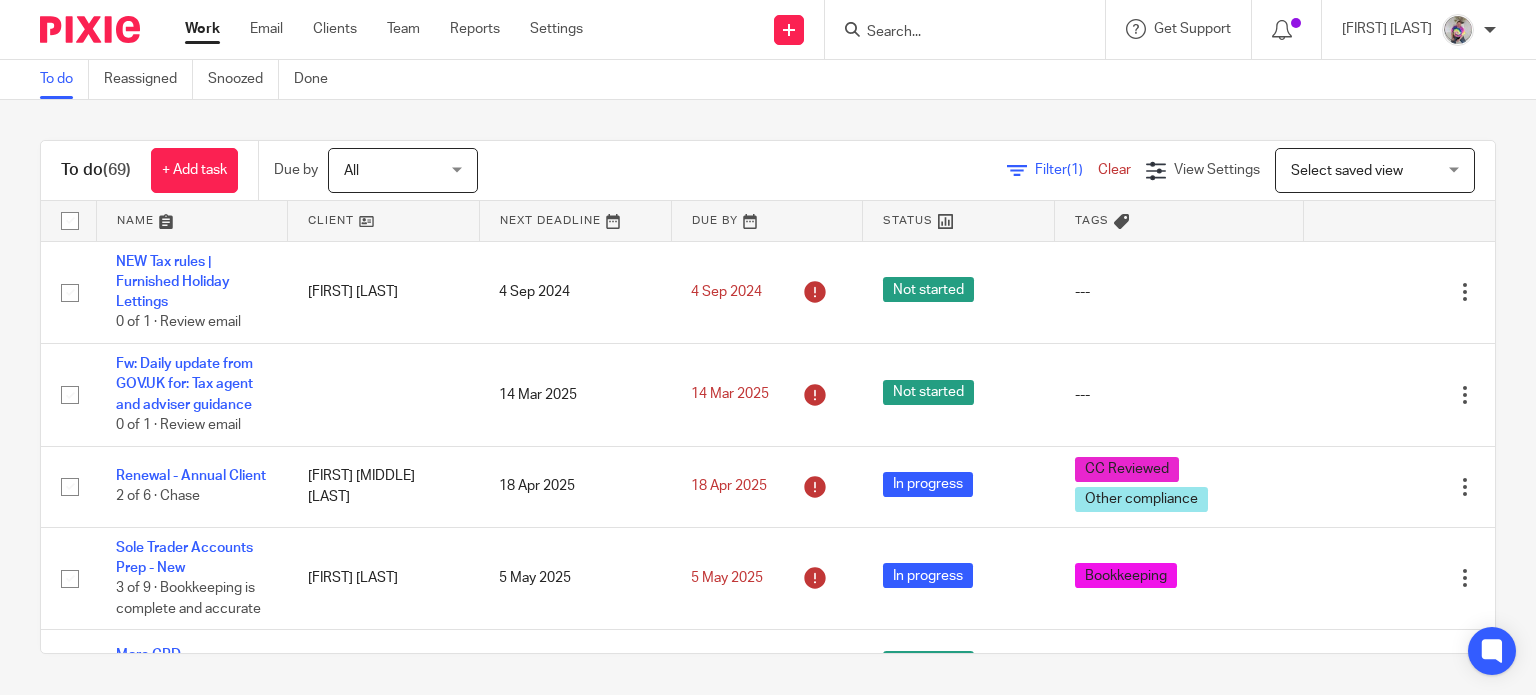 scroll, scrollTop: 0, scrollLeft: 0, axis: both 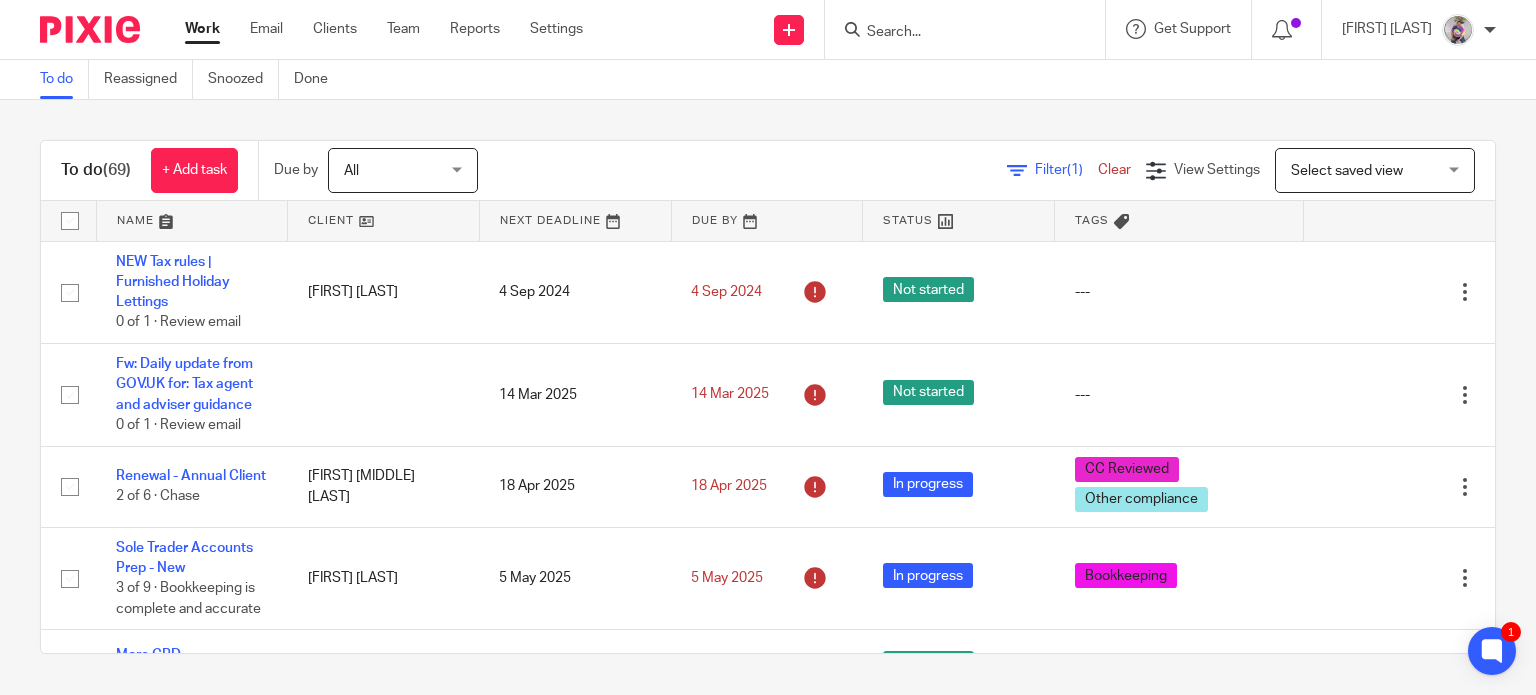 click at bounding box center (971, 29) 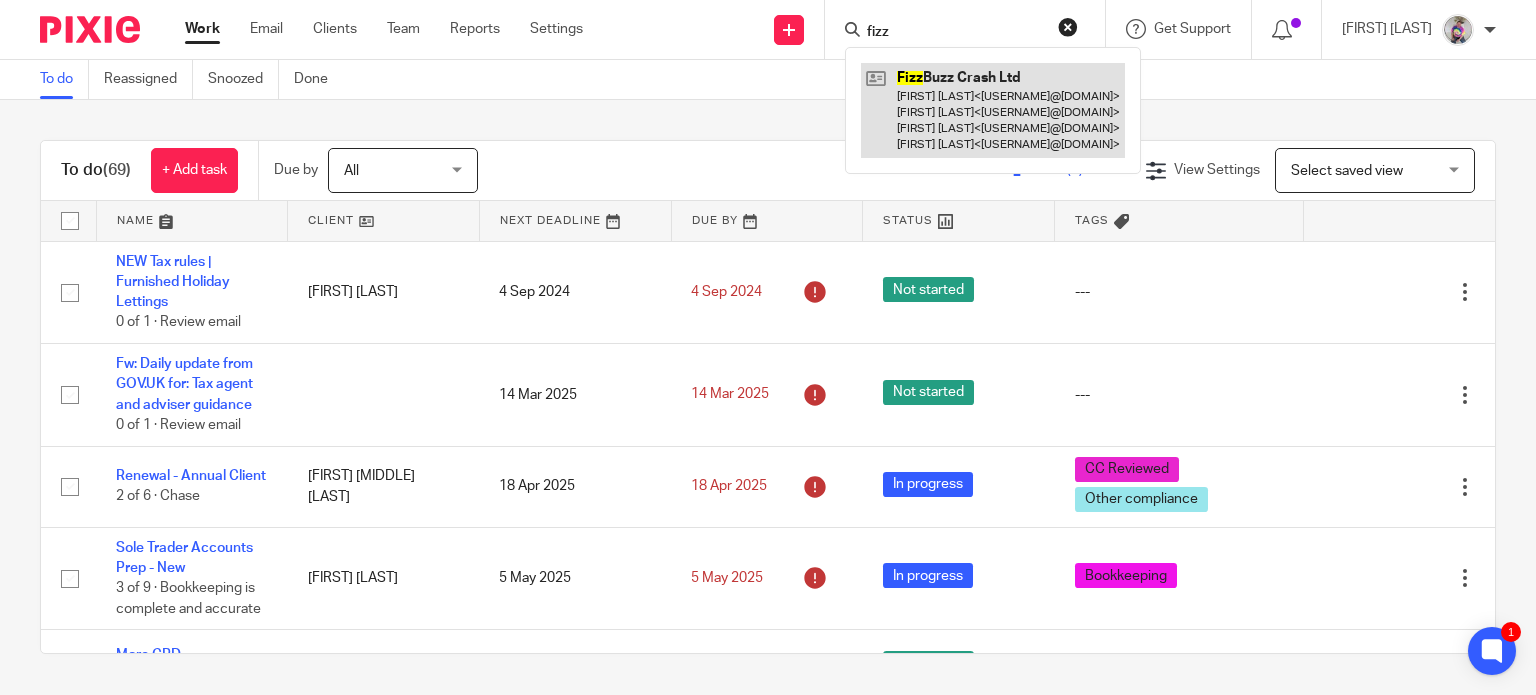type on "fizz" 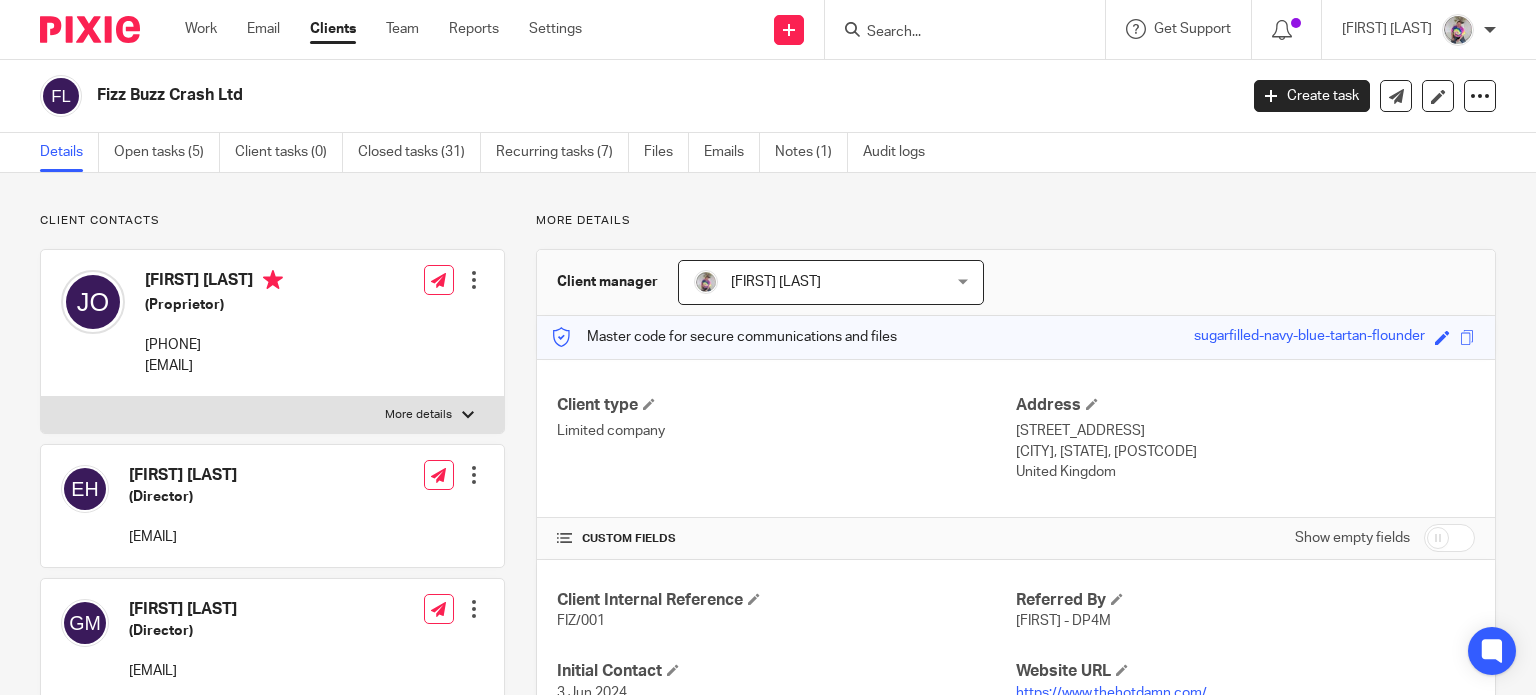 scroll, scrollTop: 0, scrollLeft: 0, axis: both 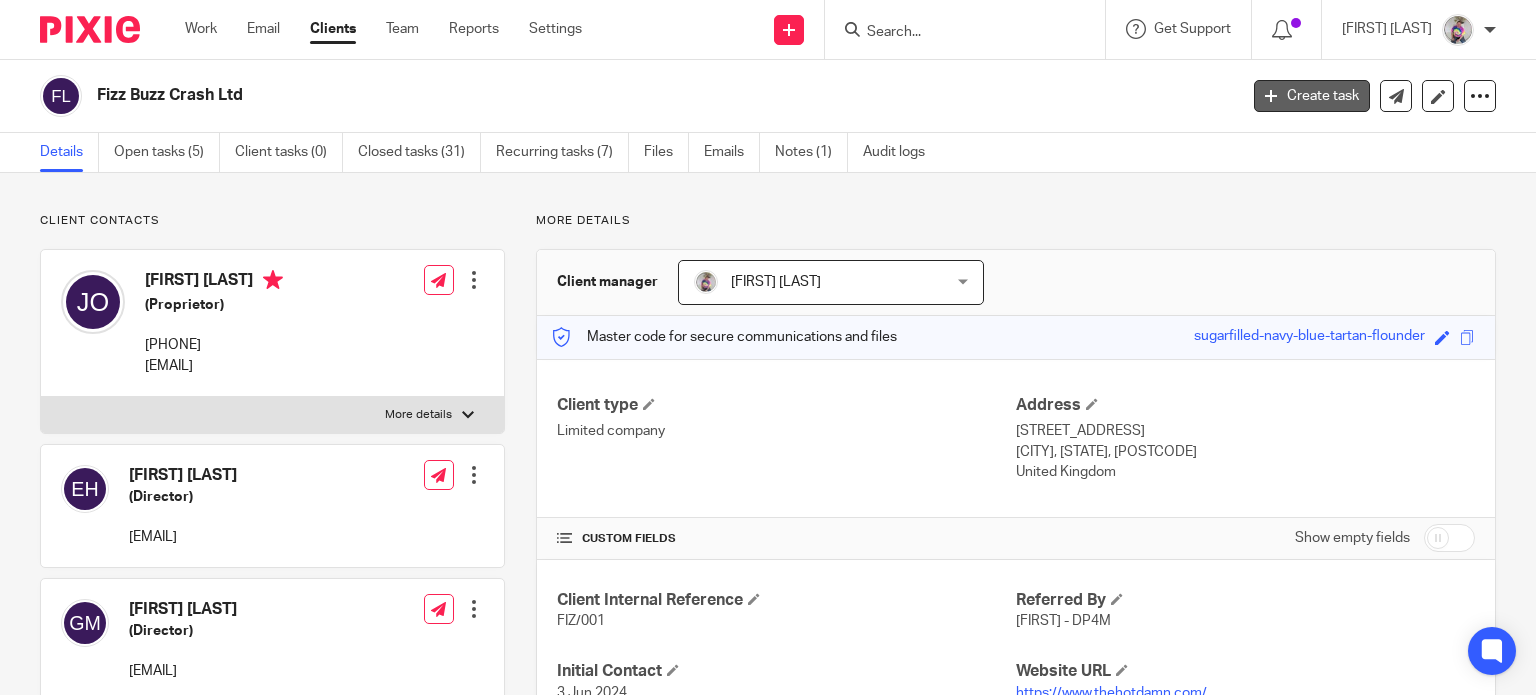 click at bounding box center (1271, 96) 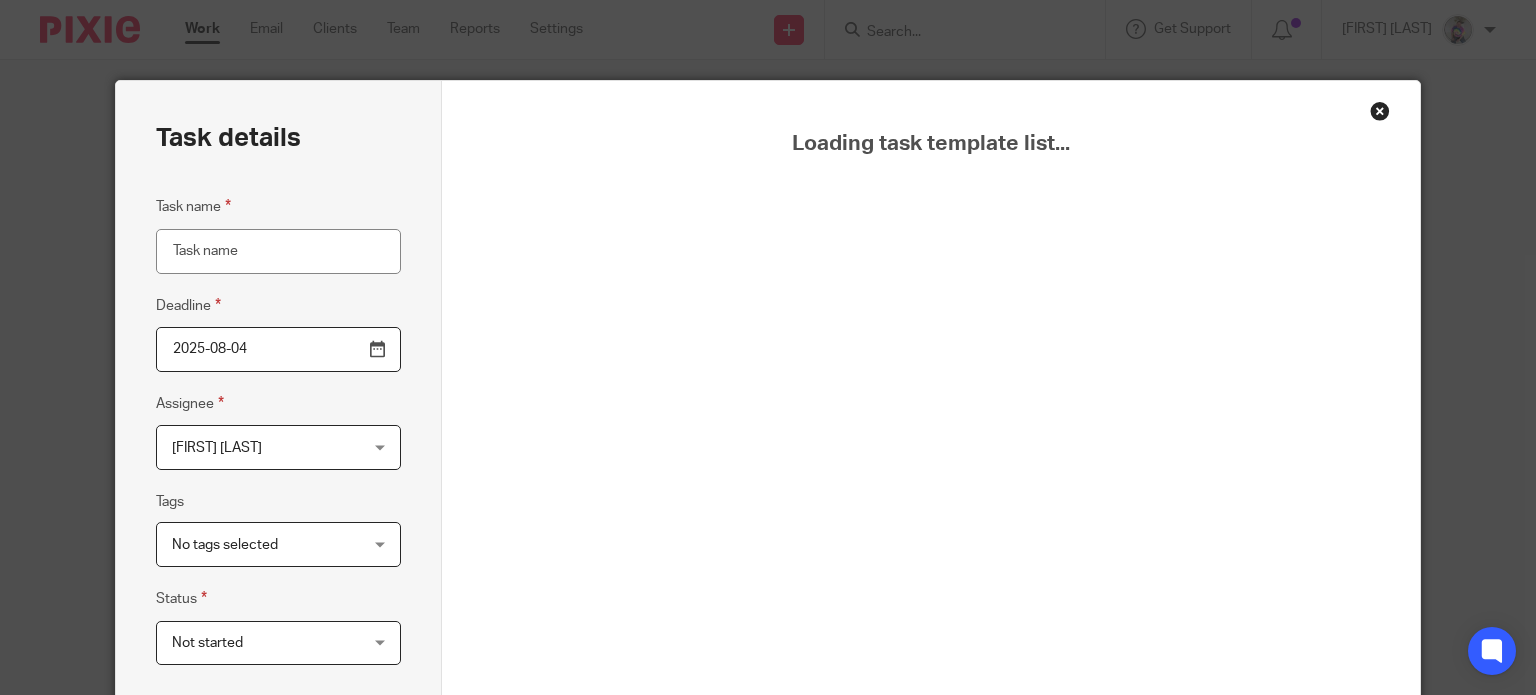scroll, scrollTop: 0, scrollLeft: 0, axis: both 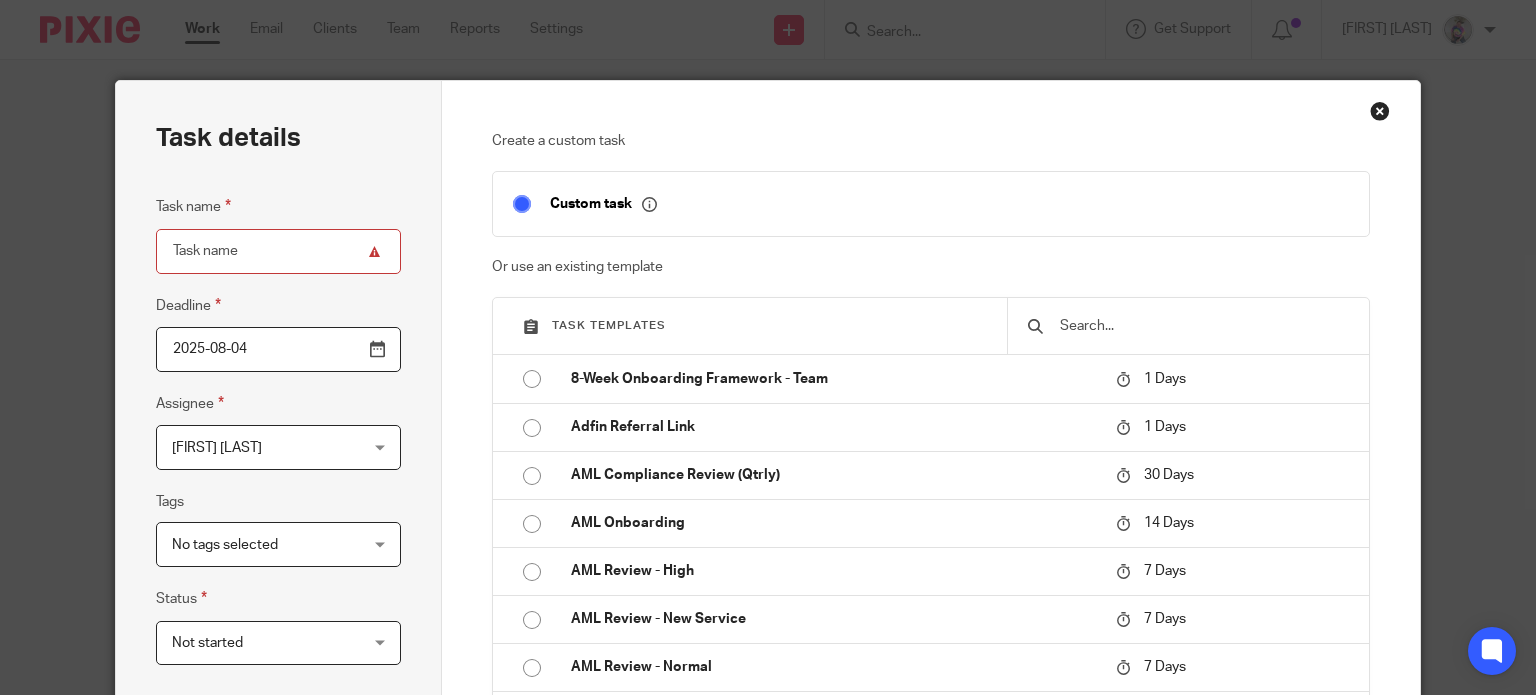 click at bounding box center [1203, 326] 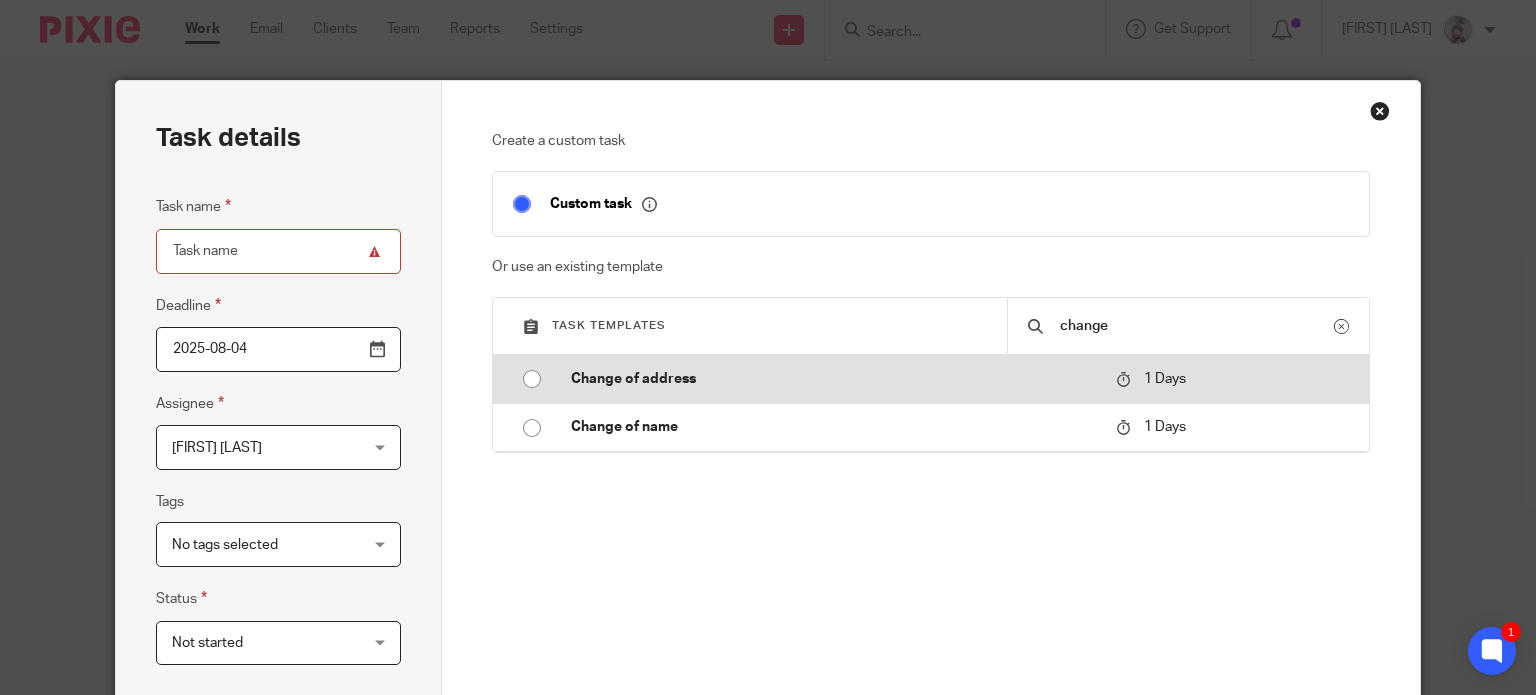 type on "change" 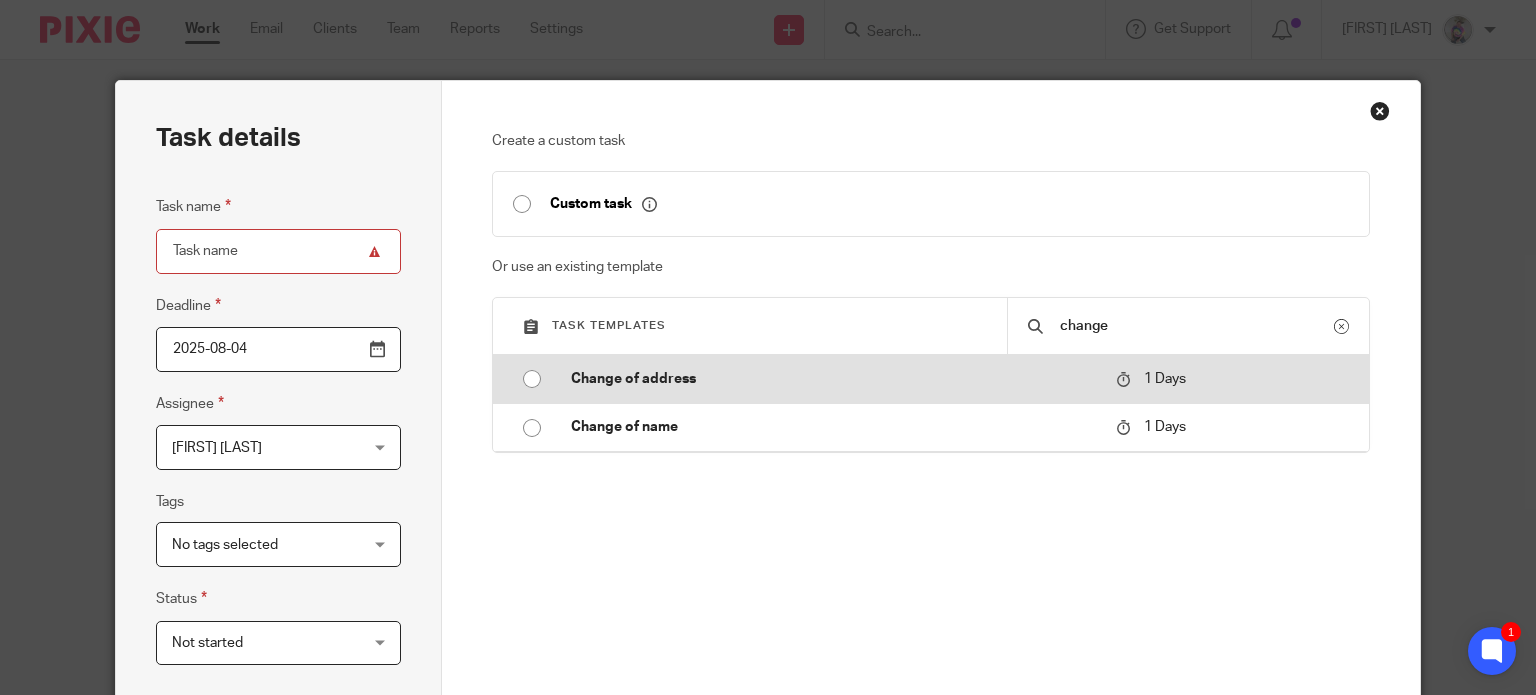 type on "2025-08-05" 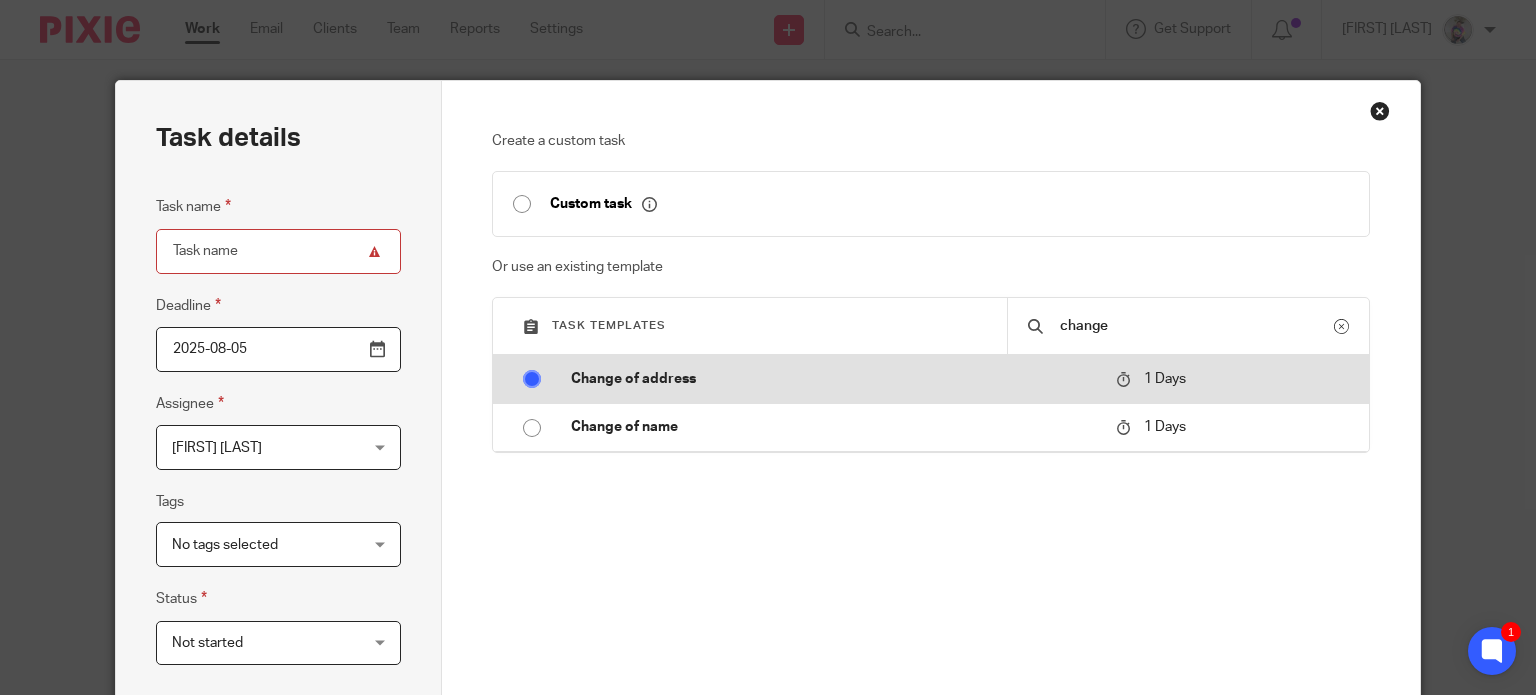 type on "Change of address" 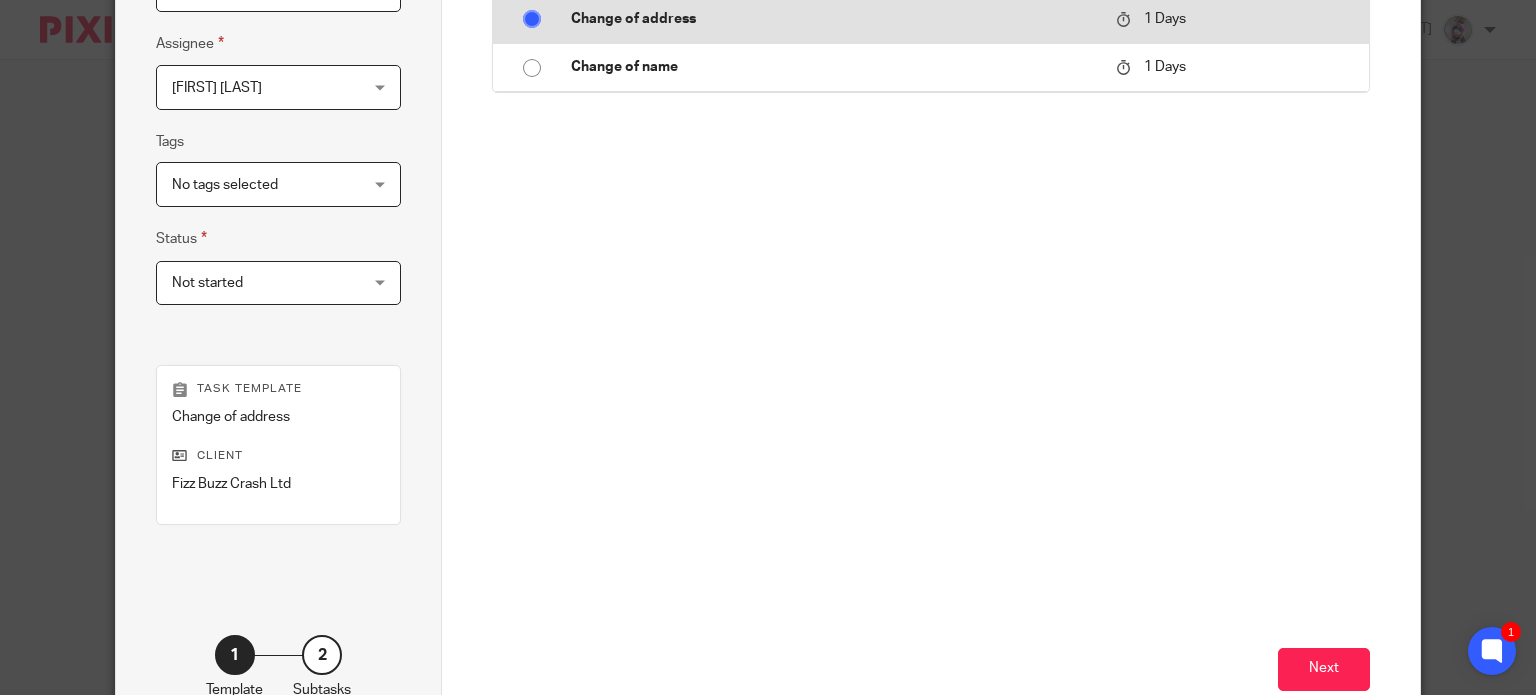 scroll, scrollTop: 368, scrollLeft: 0, axis: vertical 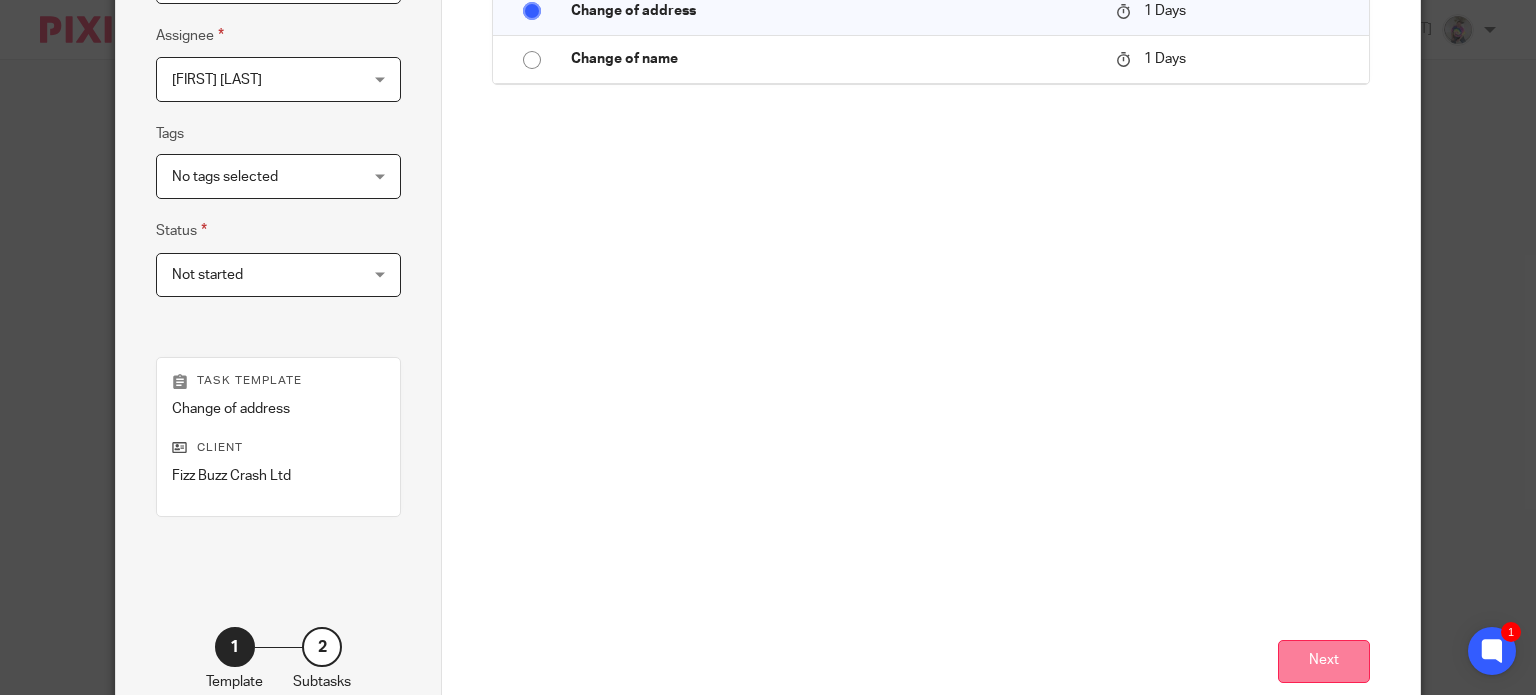 click on "Next" at bounding box center (1324, 661) 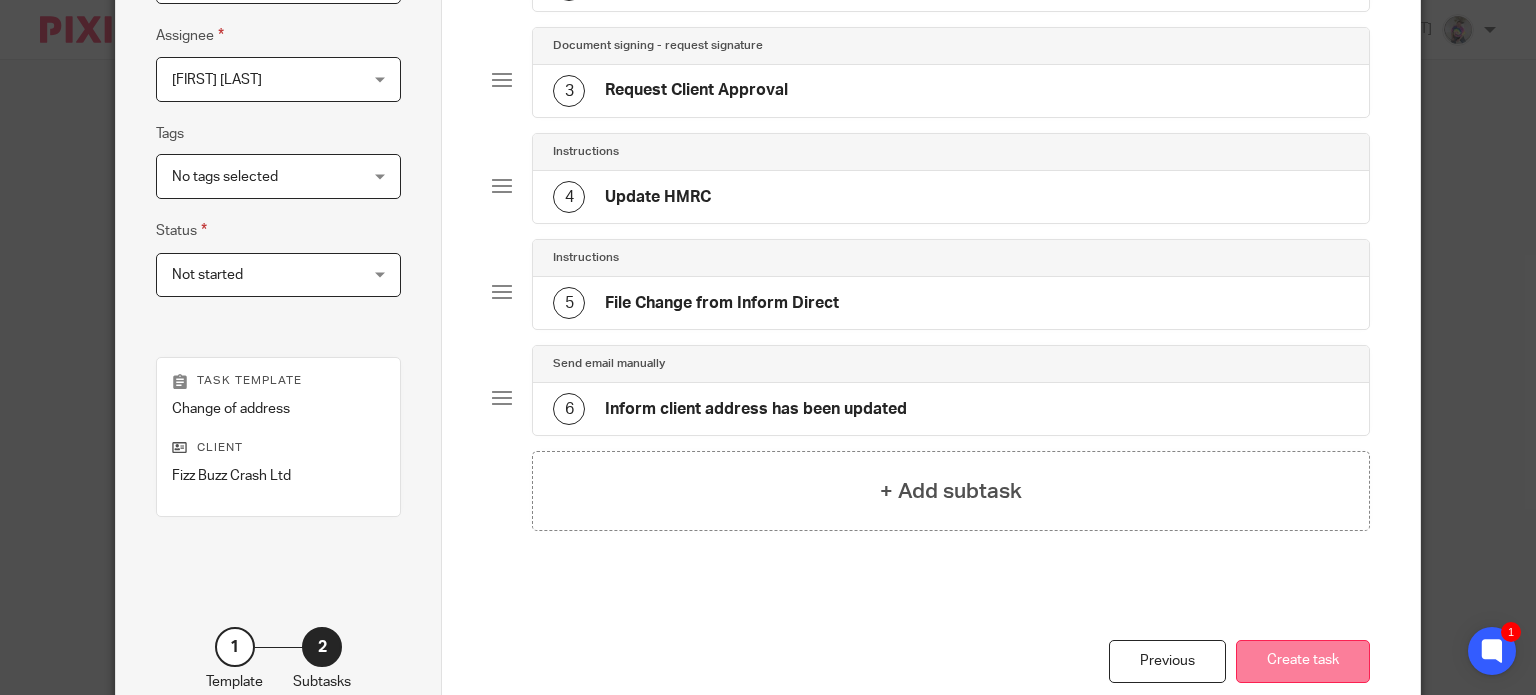 click on "Create task" at bounding box center [1303, 661] 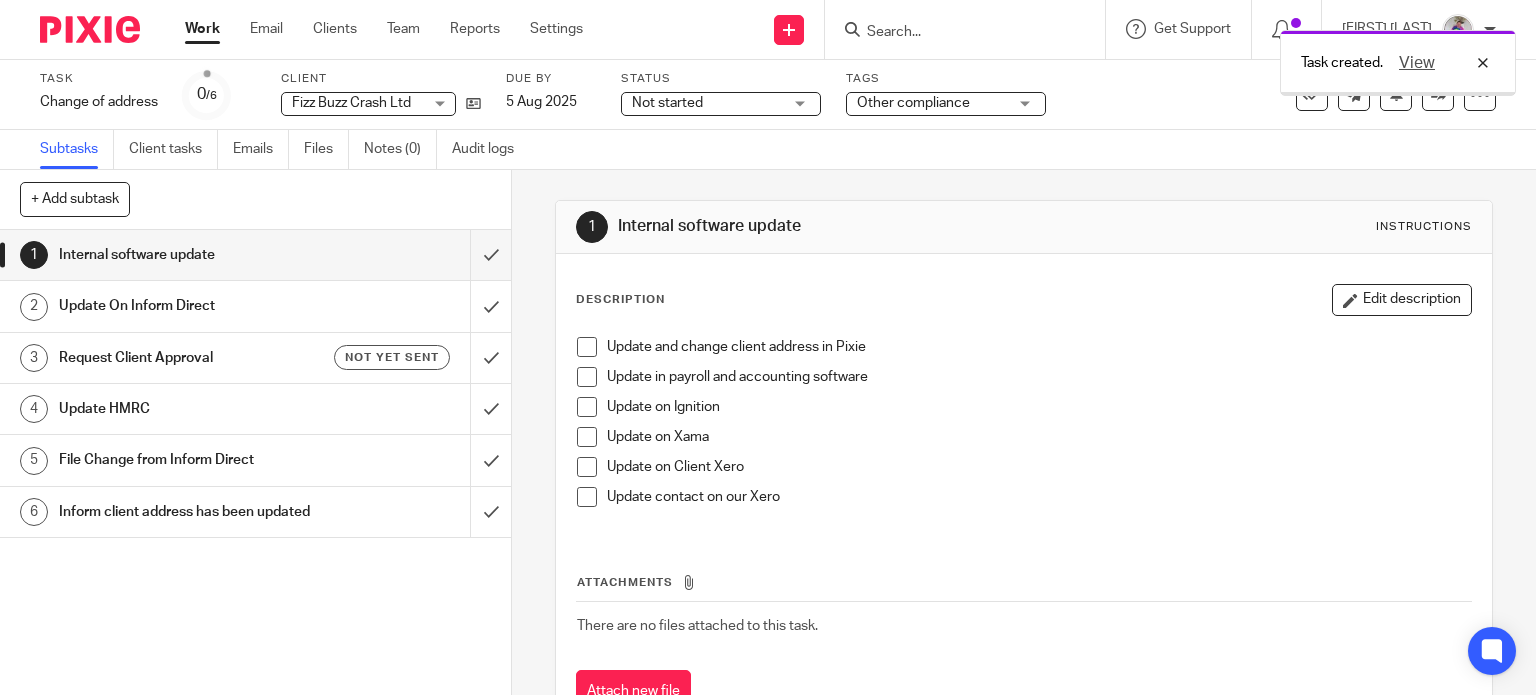 scroll, scrollTop: 0, scrollLeft: 0, axis: both 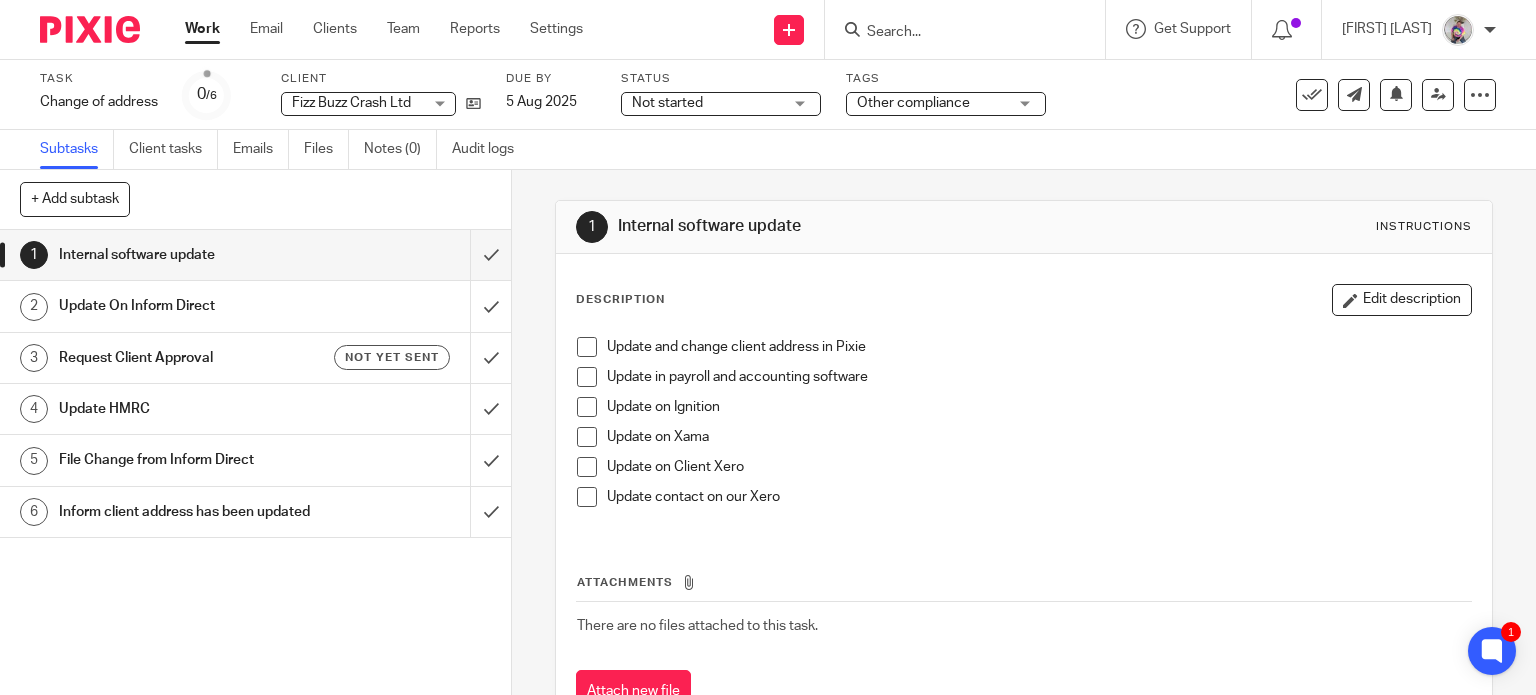 click on "Update On Inform Direct" at bounding box center [189, 306] 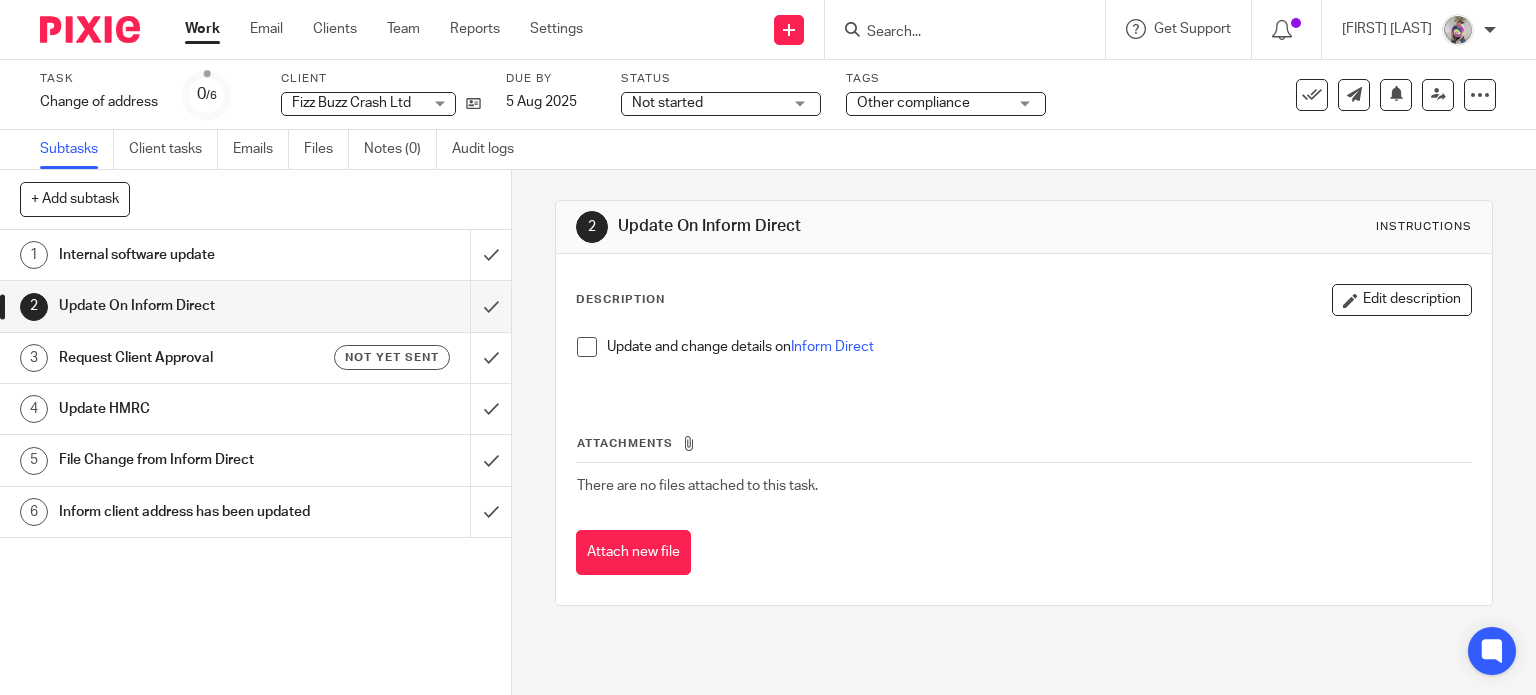 scroll, scrollTop: 0, scrollLeft: 0, axis: both 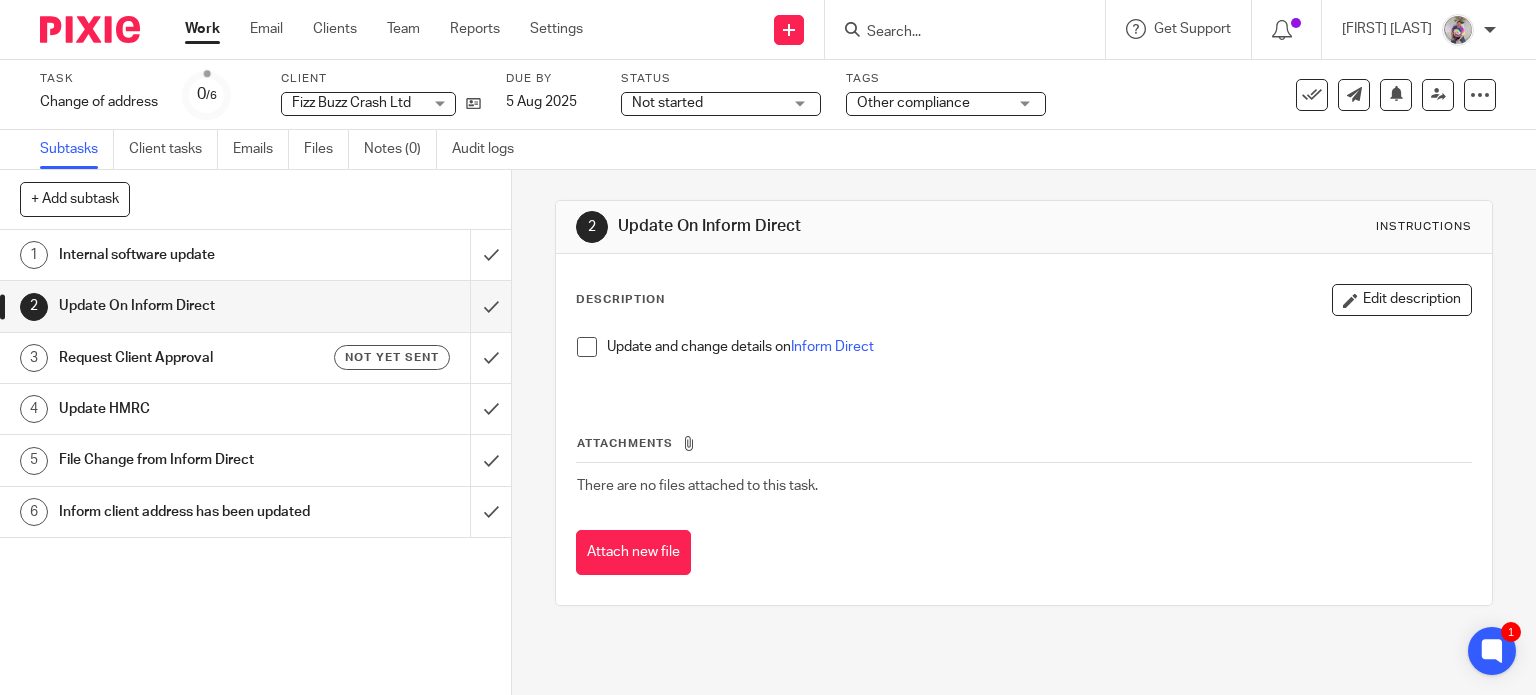 click on "Request Client Approval" at bounding box center (189, 358) 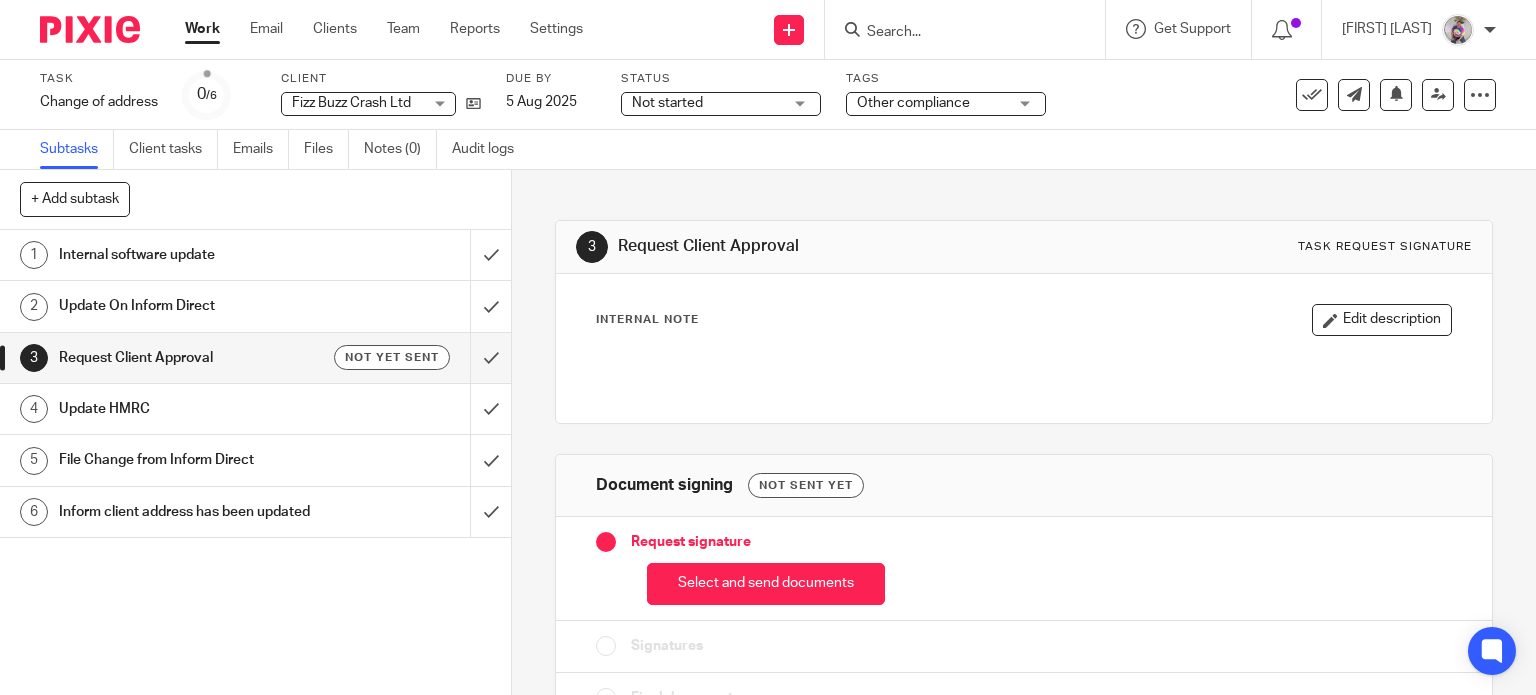 scroll, scrollTop: 0, scrollLeft: 0, axis: both 